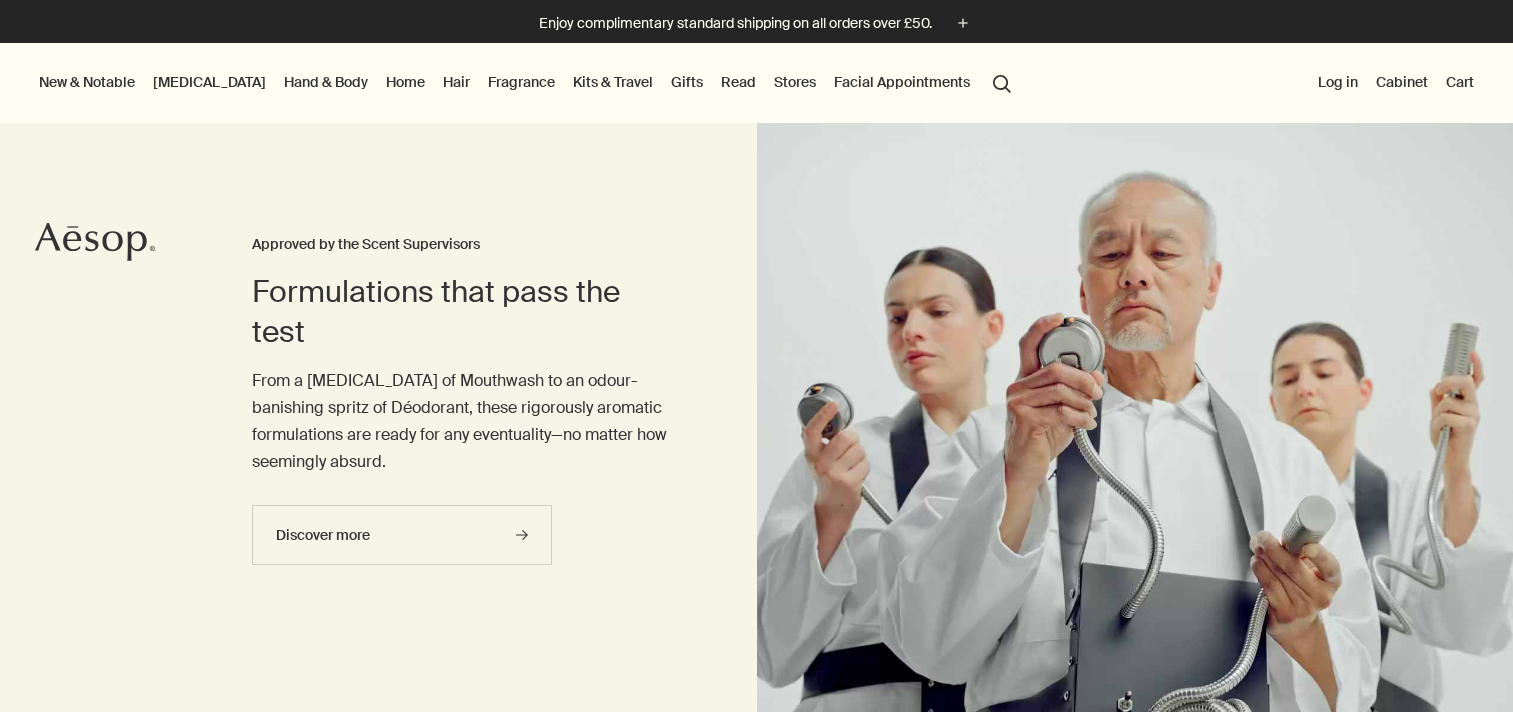 scroll, scrollTop: 0, scrollLeft: 0, axis: both 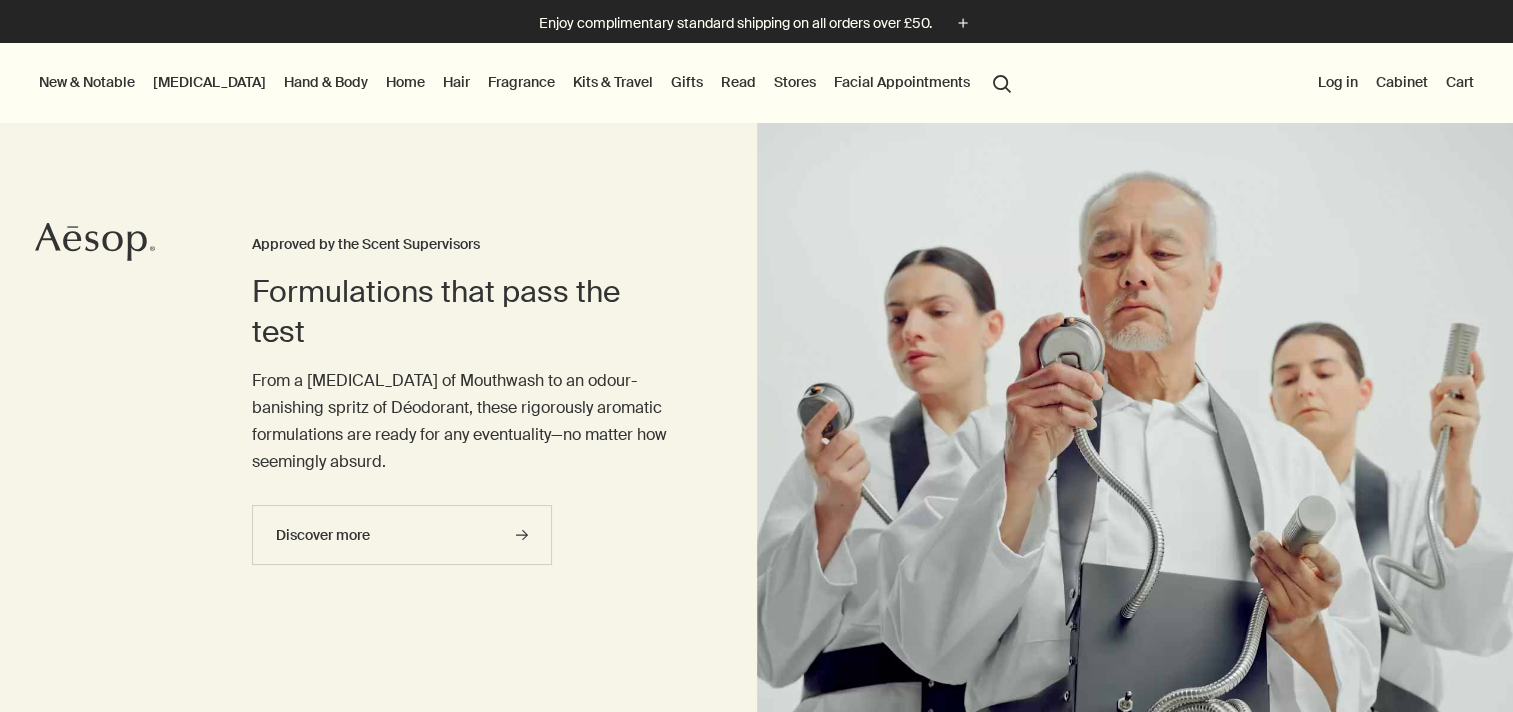 click on "Kits & Travel" at bounding box center [613, 82] 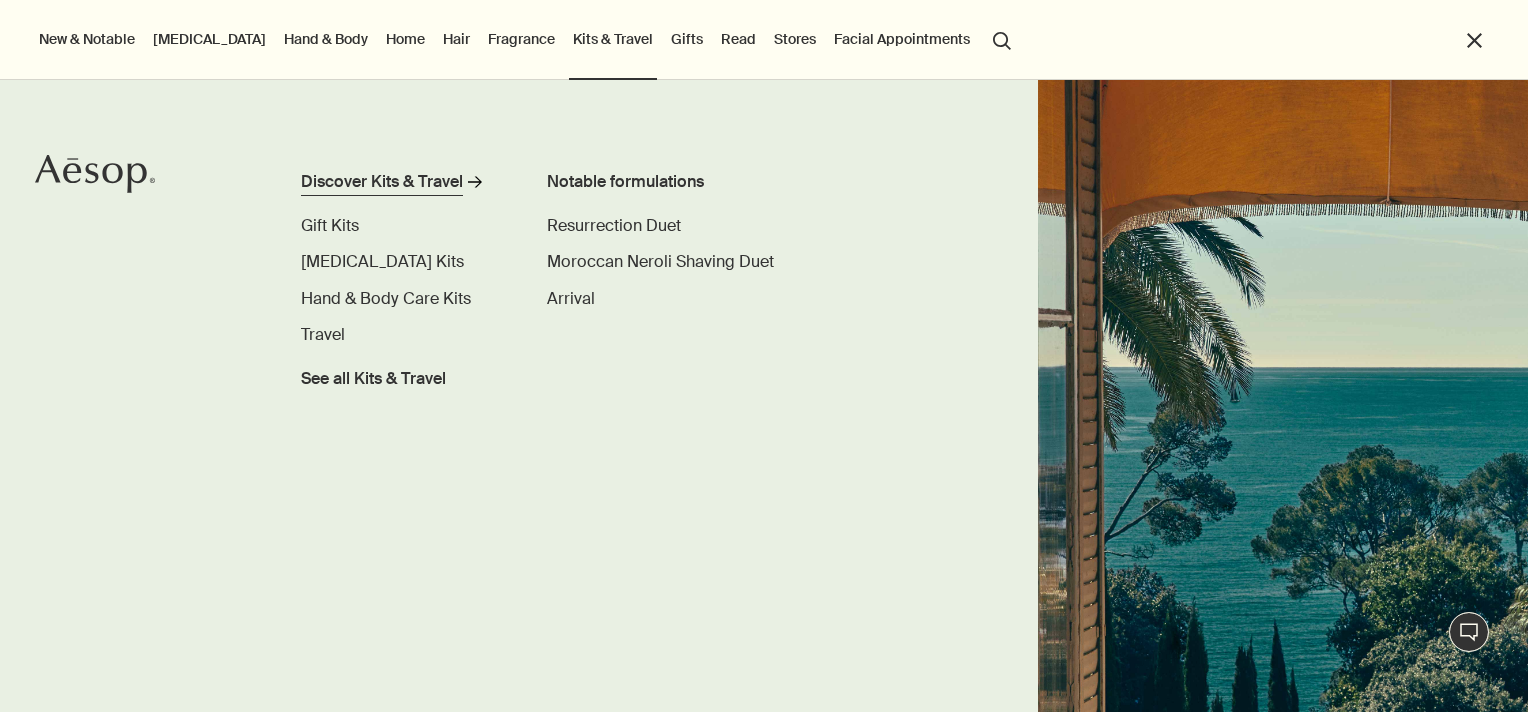 click on "Discover Kits & Travel" at bounding box center [382, 182] 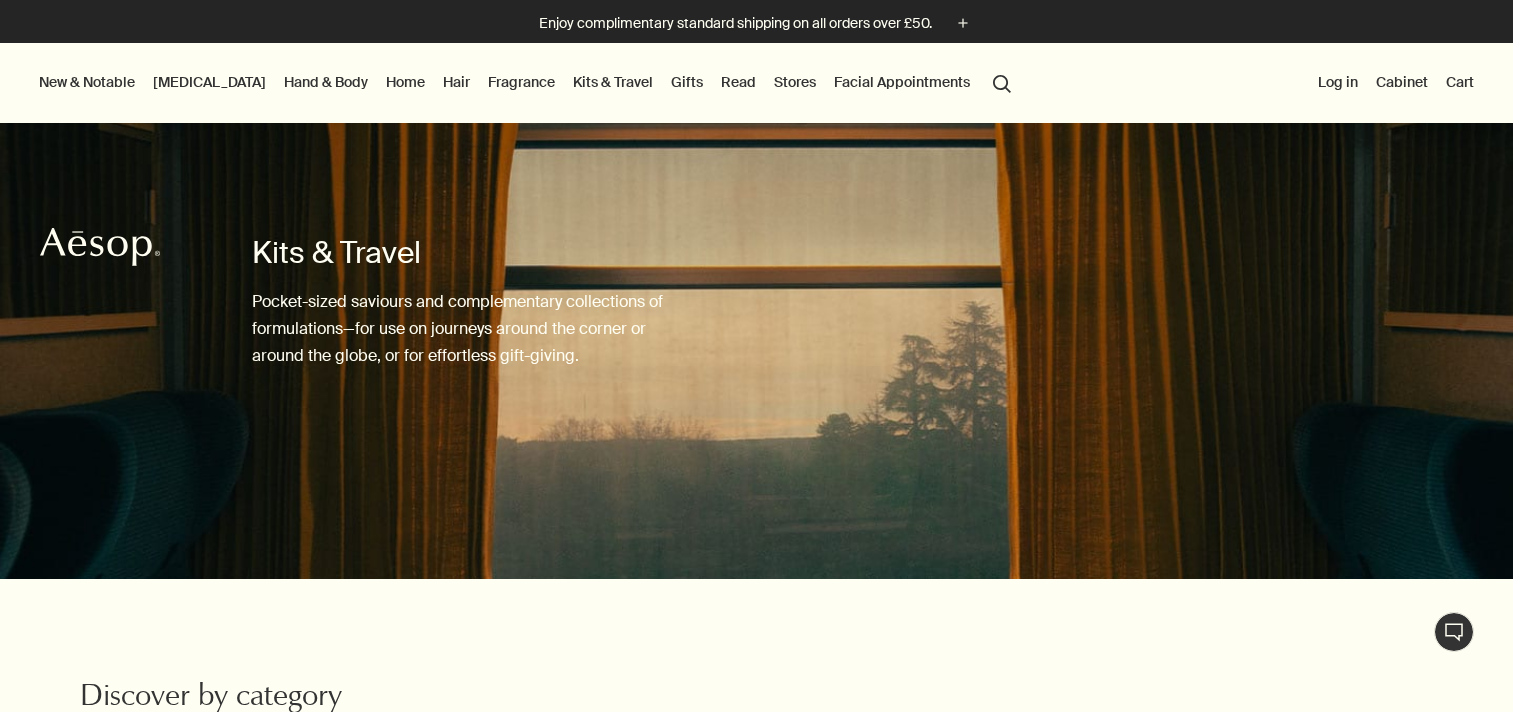 scroll, scrollTop: 0, scrollLeft: 0, axis: both 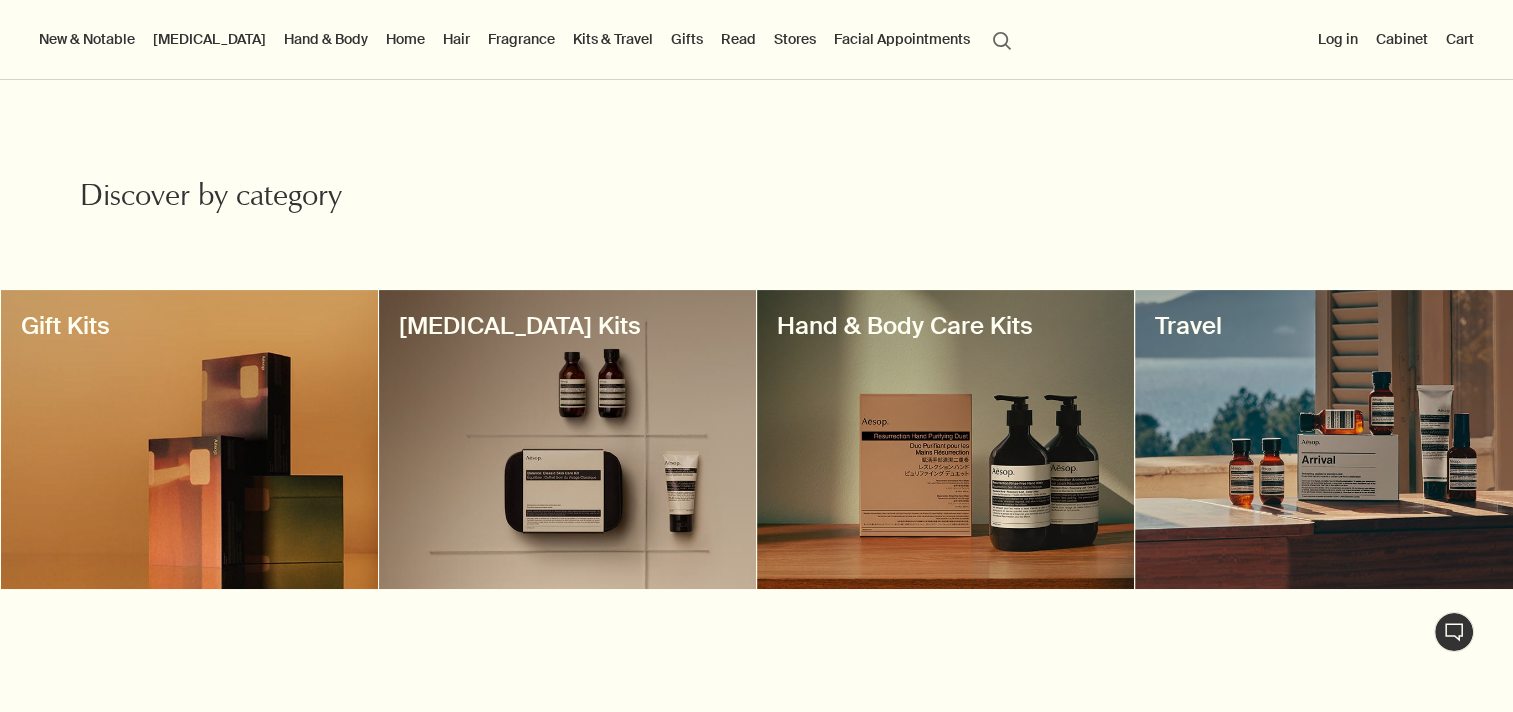 click at bounding box center [1323, 439] 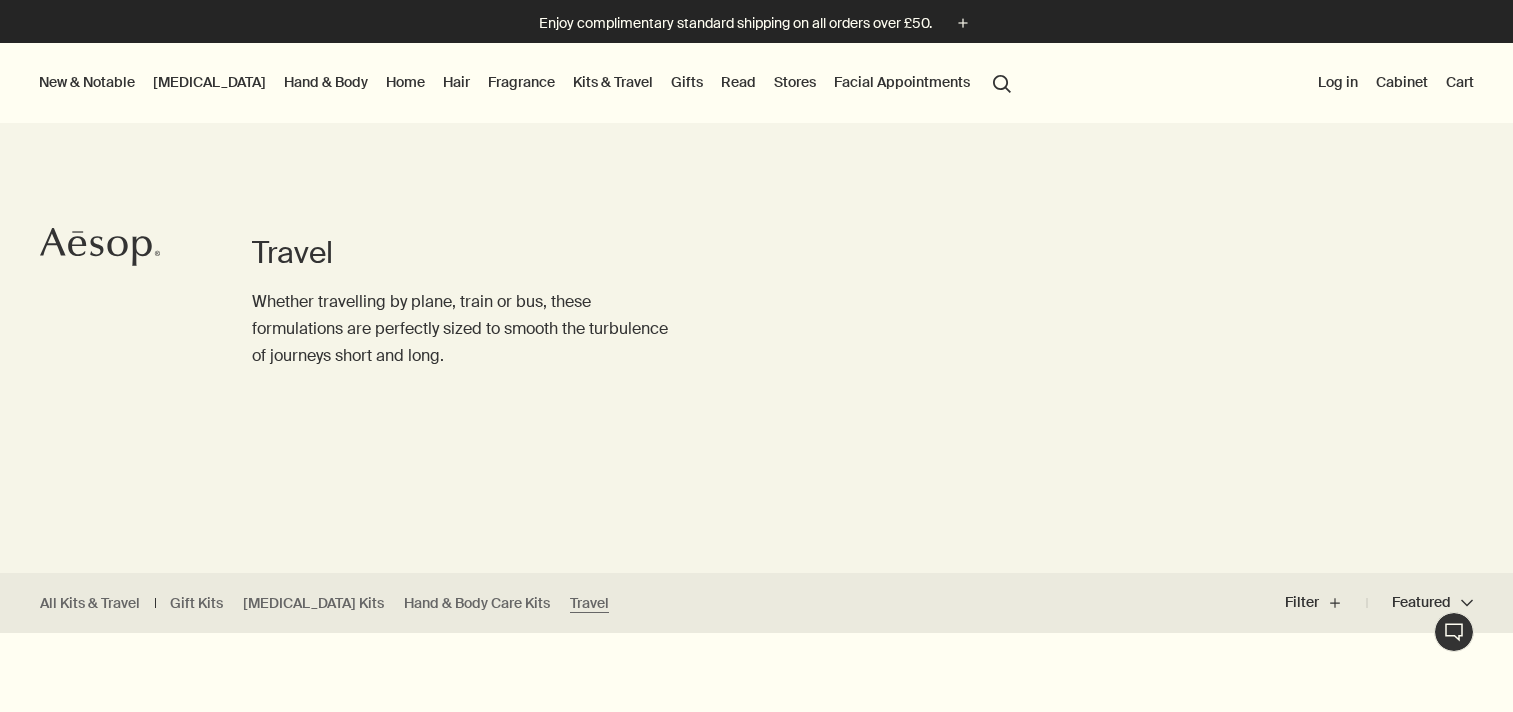 scroll, scrollTop: 0, scrollLeft: 0, axis: both 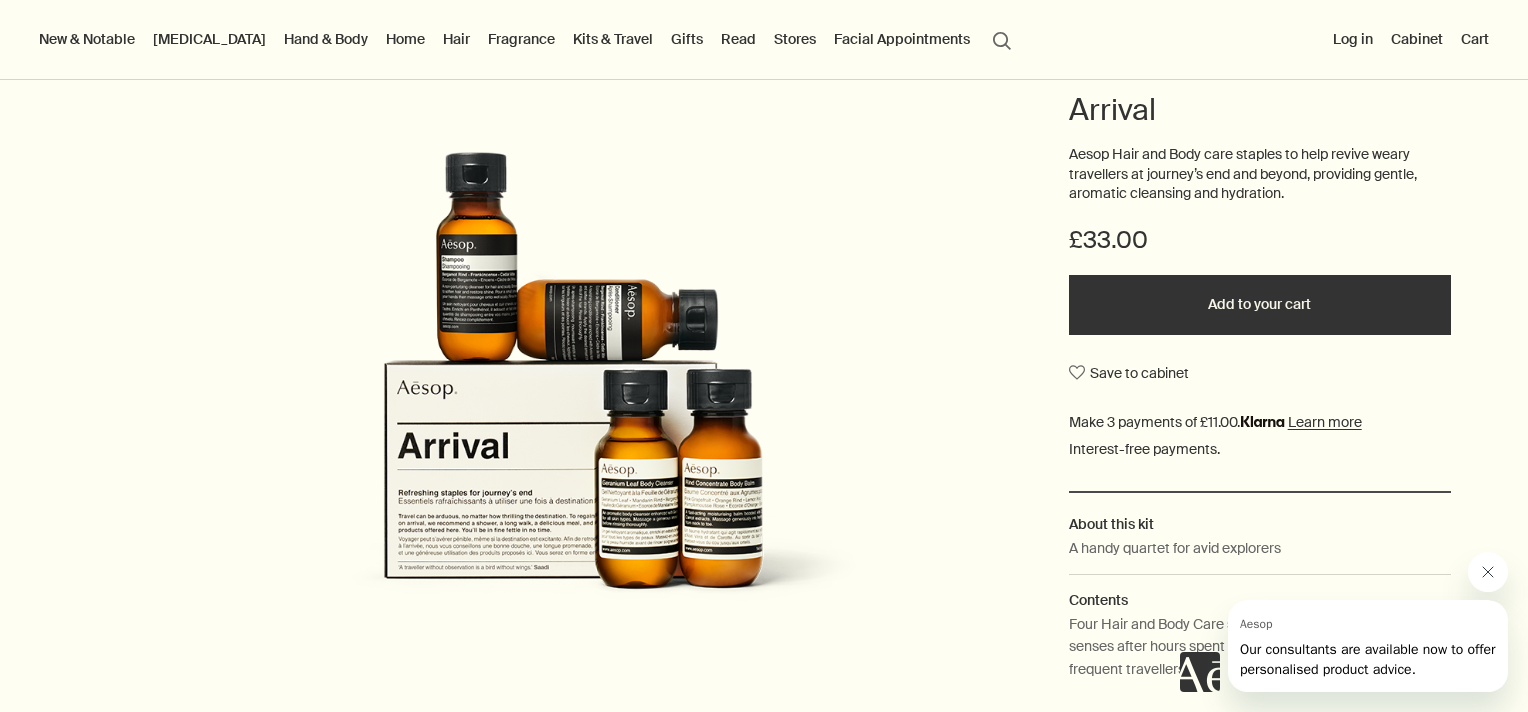 click at bounding box center [1488, 572] 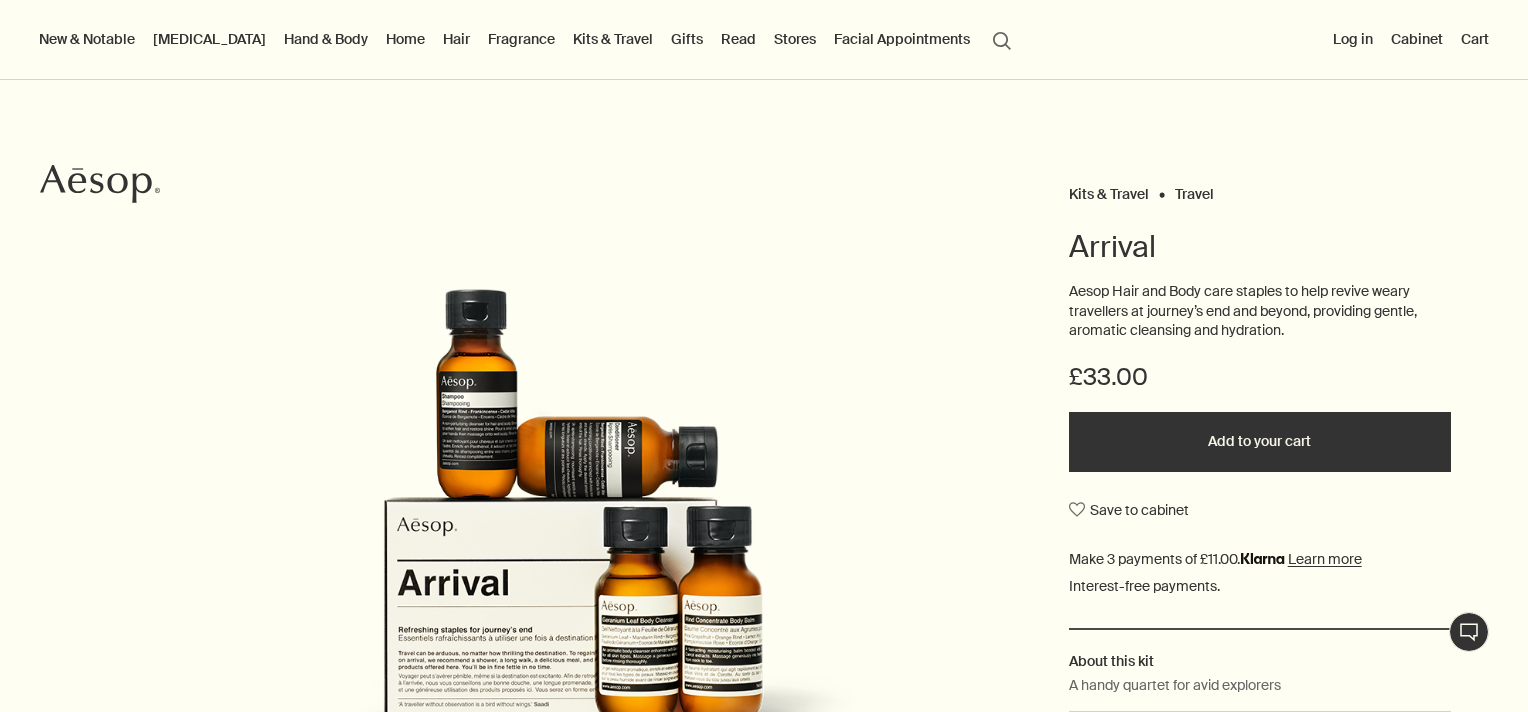 scroll, scrollTop: 0, scrollLeft: 0, axis: both 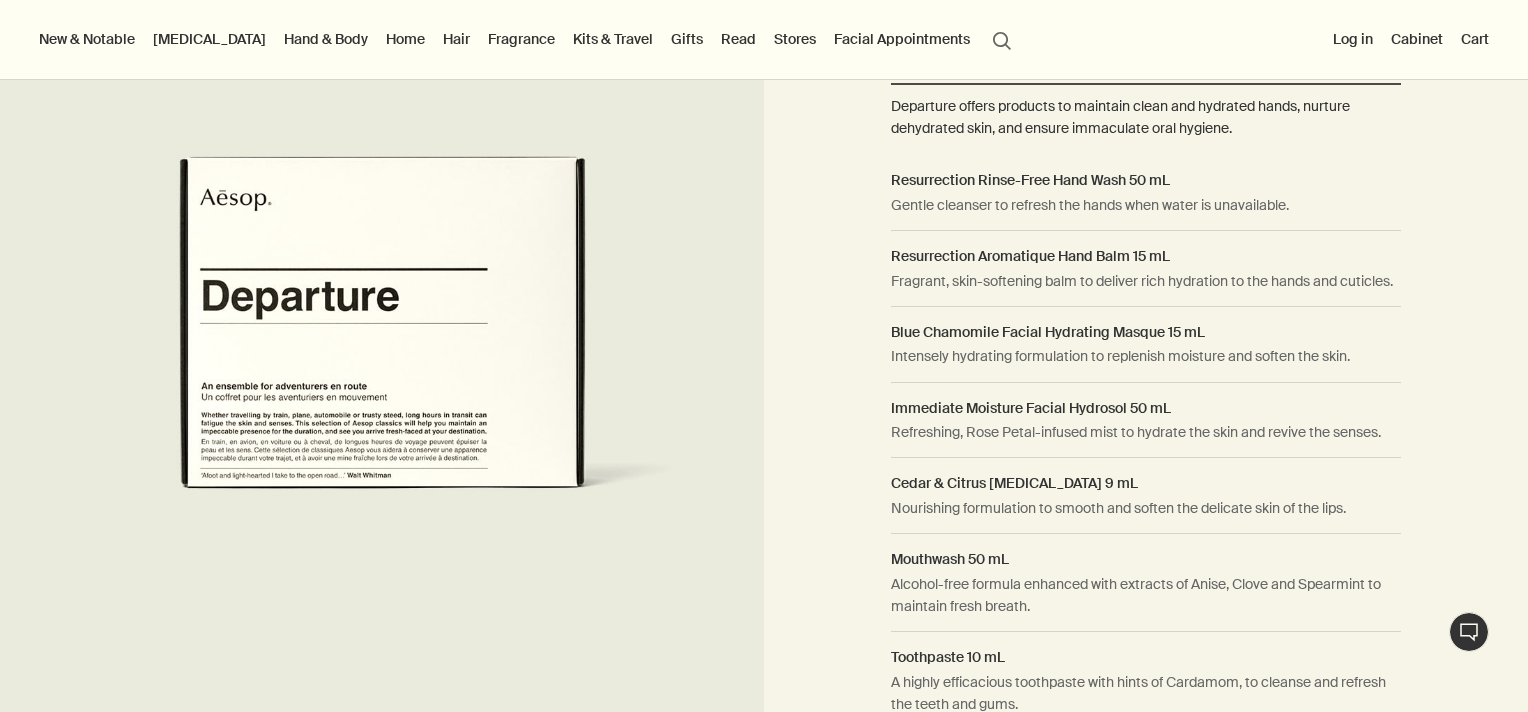 click on "How to use Skin, Body and Personal Care favourites, ideal for inclusion in carry-on luggage and use in transit. Departure offers products to maintain clean and hydrated hands, nurture dehydrated skin, and ensure immaculate oral hygiene. Resurrection Rinse-Free Hand Wash 50 mL Gentle cleanser to refresh the hands when water is unavailable. Resurrection Aromatique Hand Balm 15 mL Fragrant, skin-softening balm to deliver rich hydration to the hands and cuticles. Blue Chamomile Facial Hydrating Masque 15 mL Intensely hydrating formulation to replenish moisture and soften the skin. Immediate Moisture Facial Hydrosol 50 mL Refreshing, Rose Petal-infused mist to hydrate the skin and revive the senses. Cedar & Citrus Lip Salve 9 mL  Nourishing formulation to smooth and soften the delicate skin of the lips. Mouthwash 50 mL Alcohol-free formula enhanced with extracts of Anise, Clove and Spearmint to maintain fresh breath. Toothpaste 10 mL" at bounding box center [1146, 322] 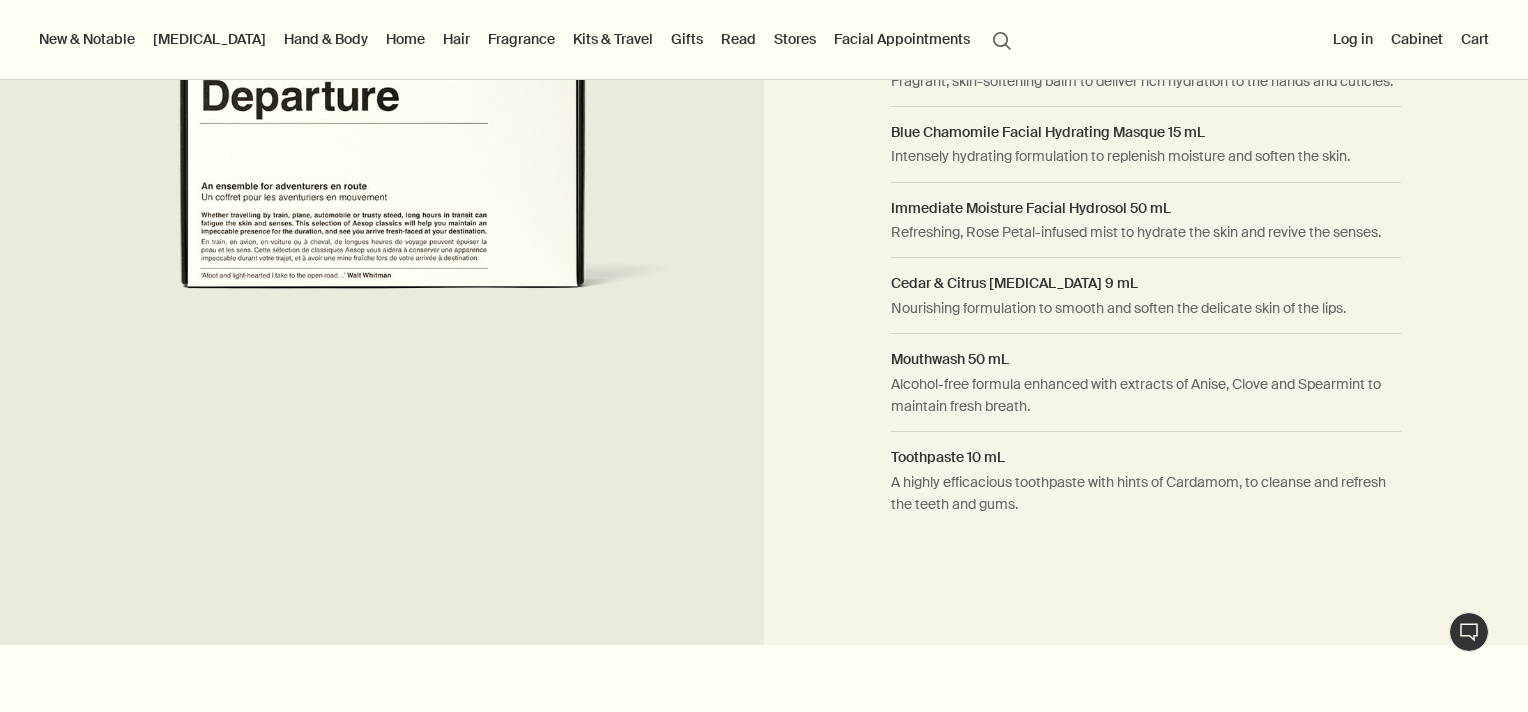 scroll, scrollTop: 1740, scrollLeft: 0, axis: vertical 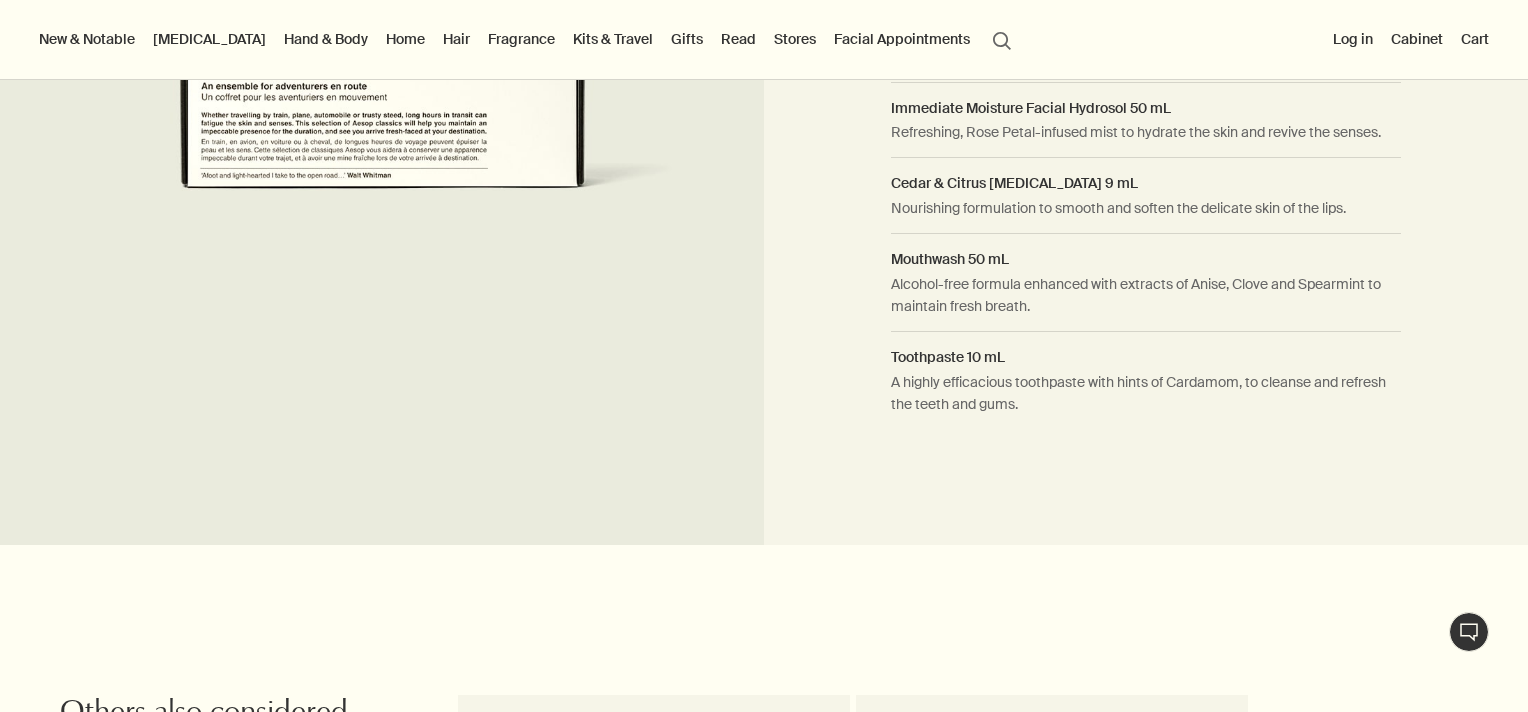 click on "How to use Skin, Body and Personal Care favourites, ideal for inclusion in carry-on luggage and use in transit. Departure offers products to maintain clean and hydrated hands, nurture dehydrated skin, and ensure immaculate oral hygiene. Resurrection Rinse-Free Hand Wash 50 mL Gentle cleanser to refresh the hands when water is unavailable. Resurrection Aromatique Hand Balm 15 mL Fragrant, skin-softening balm to deliver rich hydration to the hands and cuticles. Blue Chamomile Facial Hydrating Masque 15 mL Intensely hydrating formulation to replenish moisture and soften the skin. Immediate Moisture Facial Hydrosol 50 mL Refreshing, Rose Petal-infused mist to hydrate the skin and revive the senses. Cedar & Citrus Lip Salve 9 mL  Nourishing formulation to smooth and soften the delicate skin of the lips. Mouthwash 50 mL Alcohol-free formula enhanced with extracts of Anise, Clove and Spearmint to maintain fresh breath. Toothpaste 10 mL" at bounding box center [1145, 22] 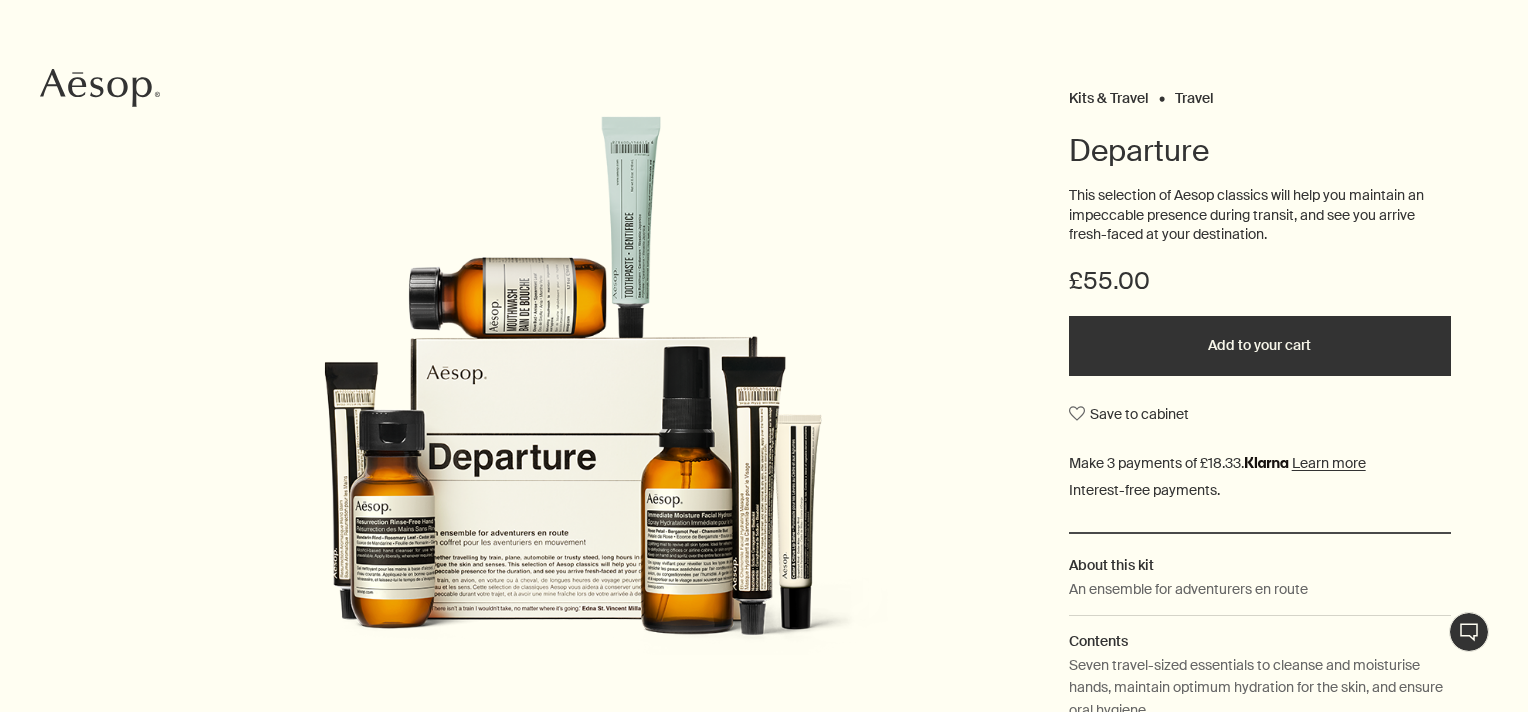 scroll, scrollTop: 0, scrollLeft: 0, axis: both 